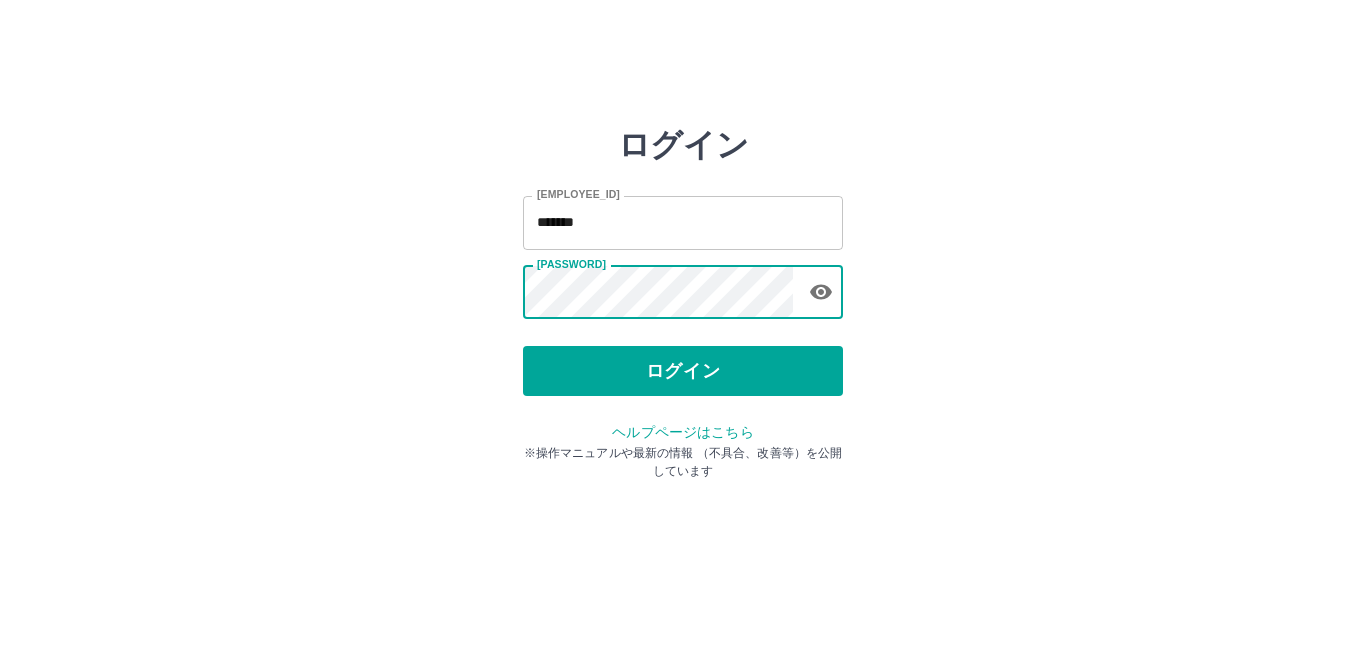 scroll, scrollTop: 0, scrollLeft: 0, axis: both 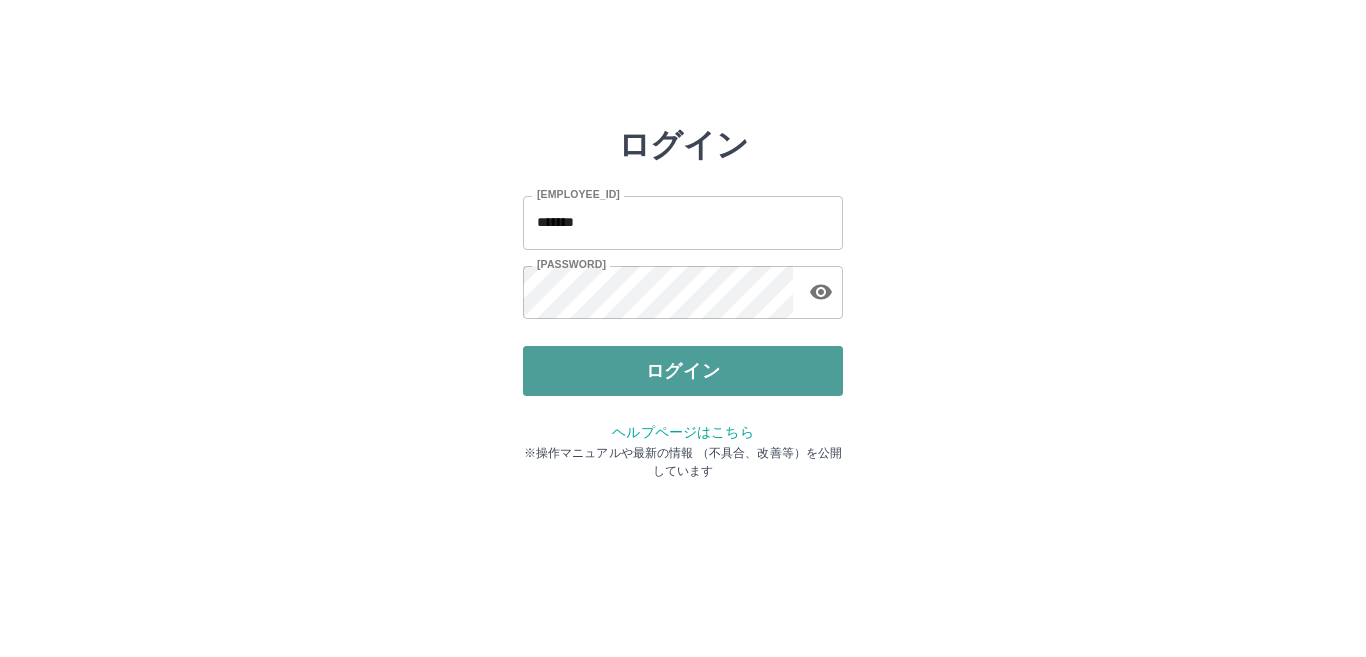click on "ログイン" at bounding box center [683, 371] 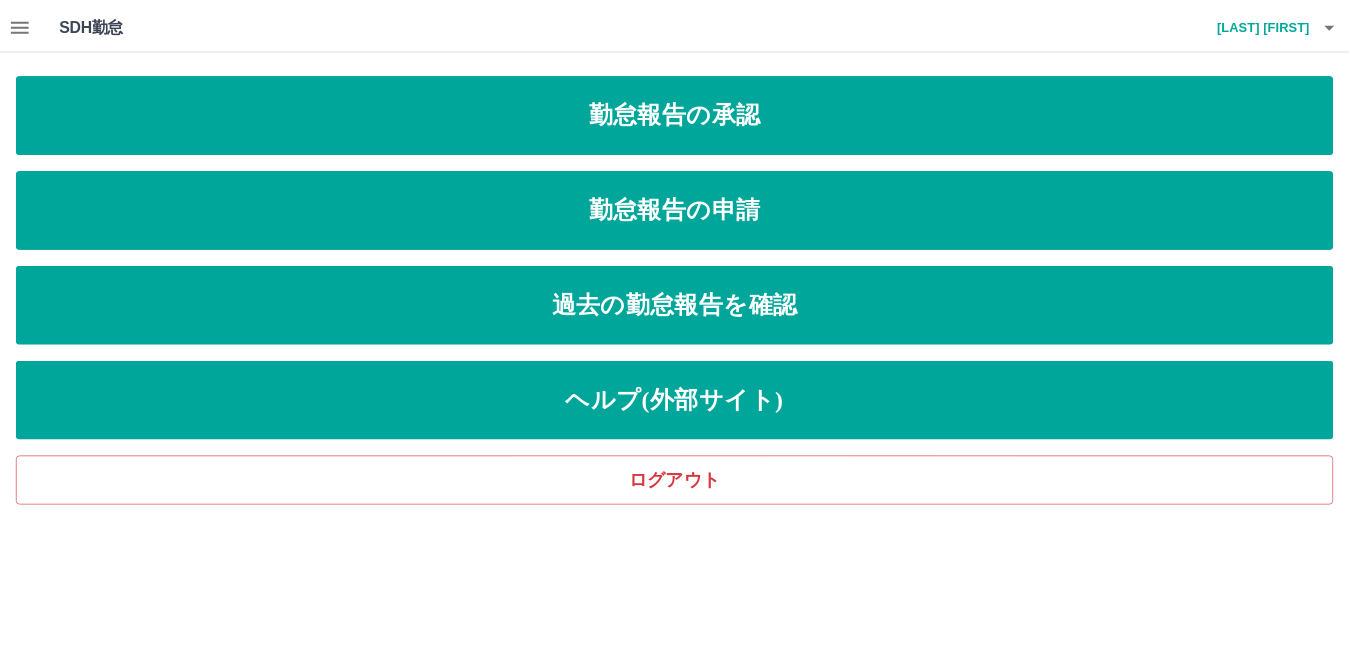 scroll, scrollTop: 0, scrollLeft: 0, axis: both 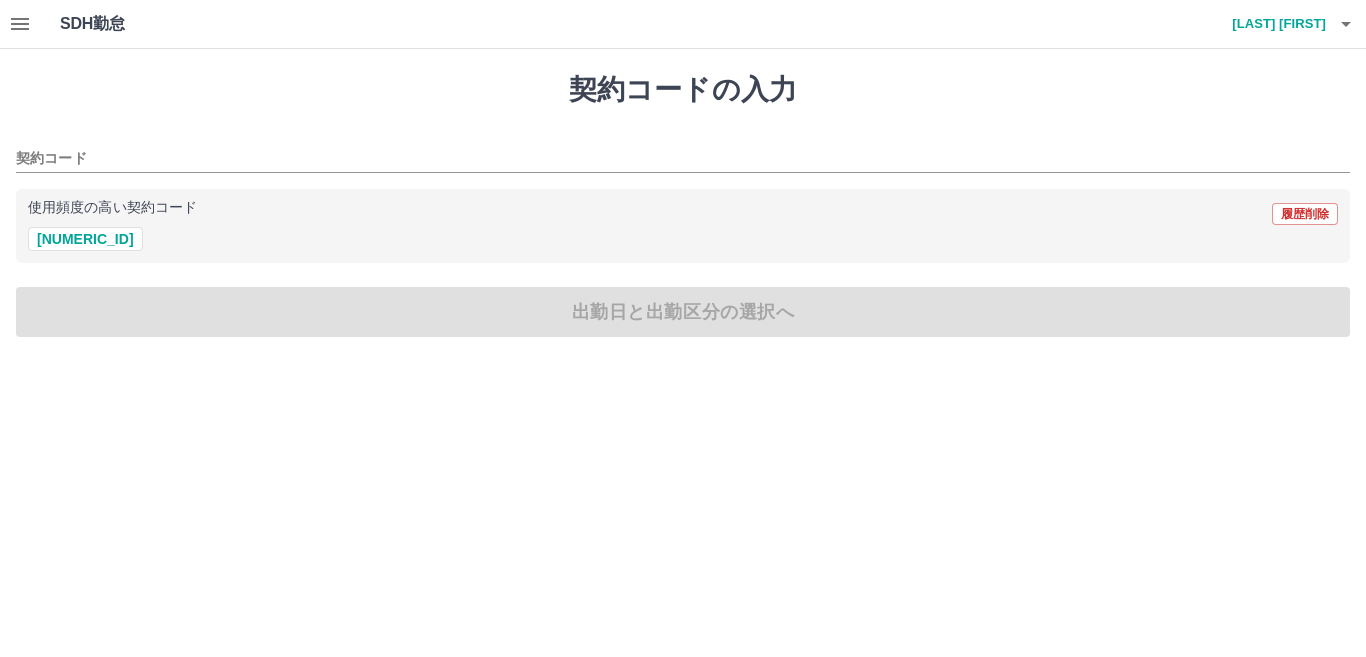 click at bounding box center (20, 24) 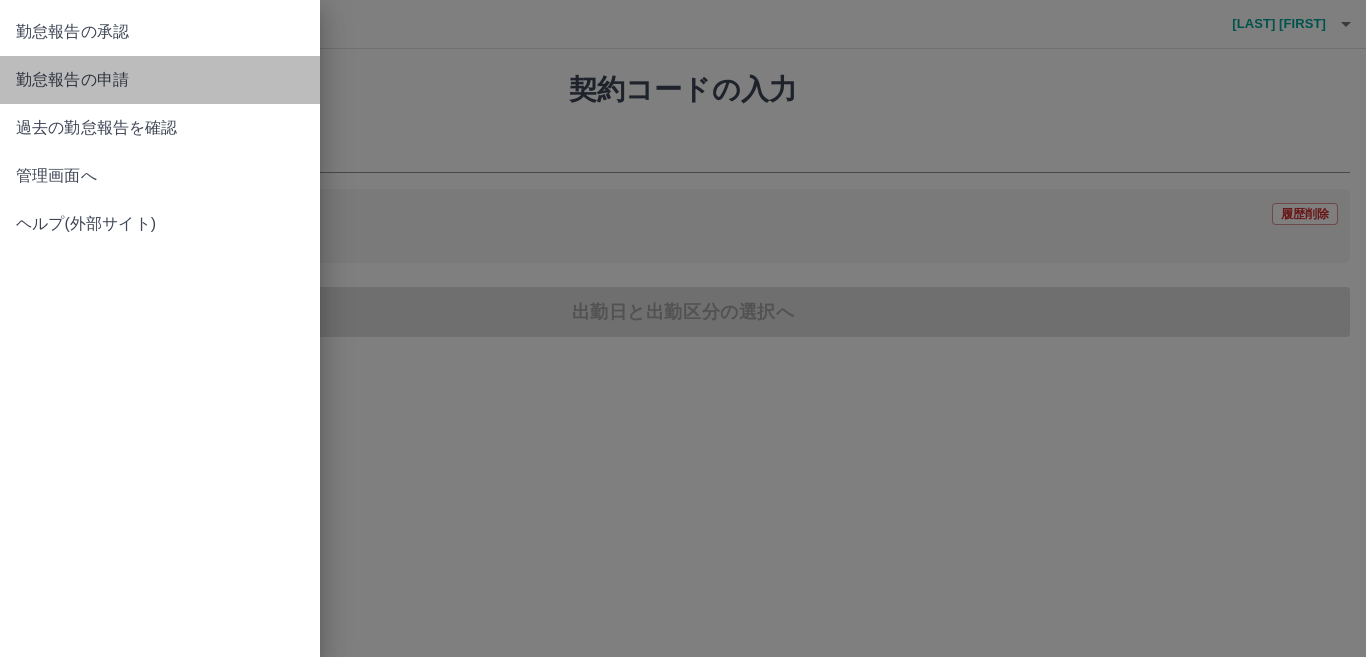 click on "勤怠報告の申請" at bounding box center (160, 32) 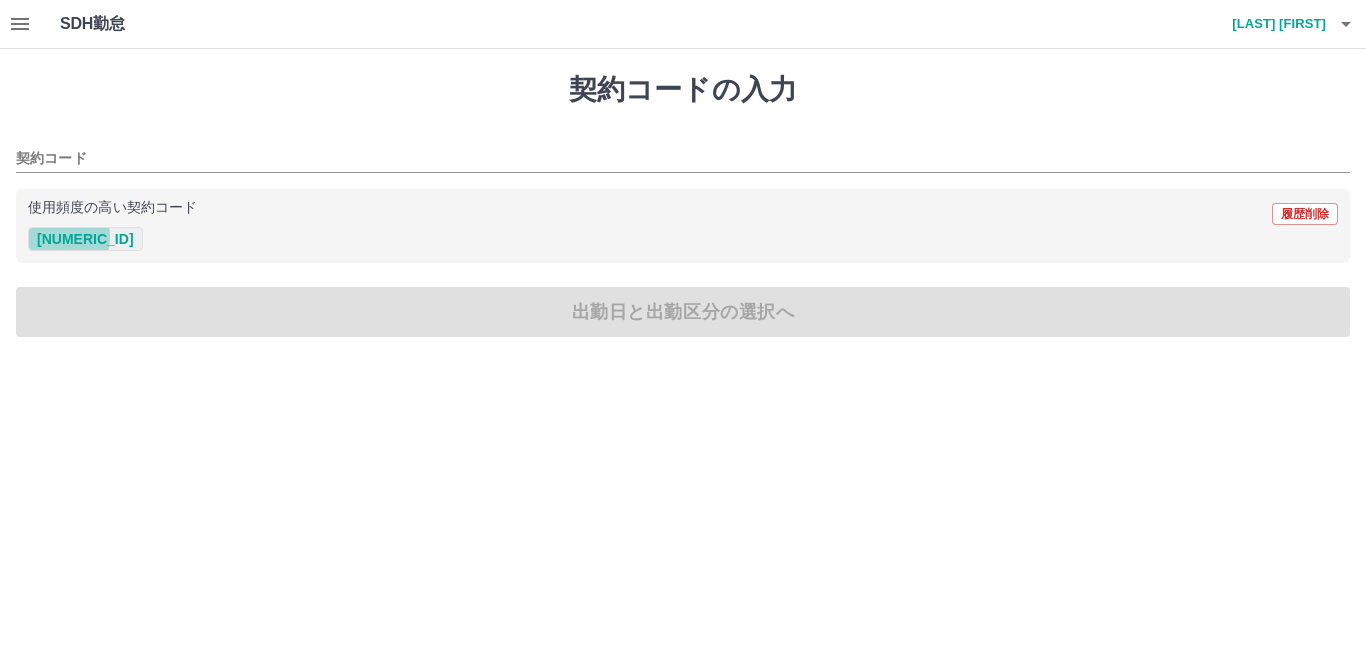 click on "42963009" at bounding box center [85, 239] 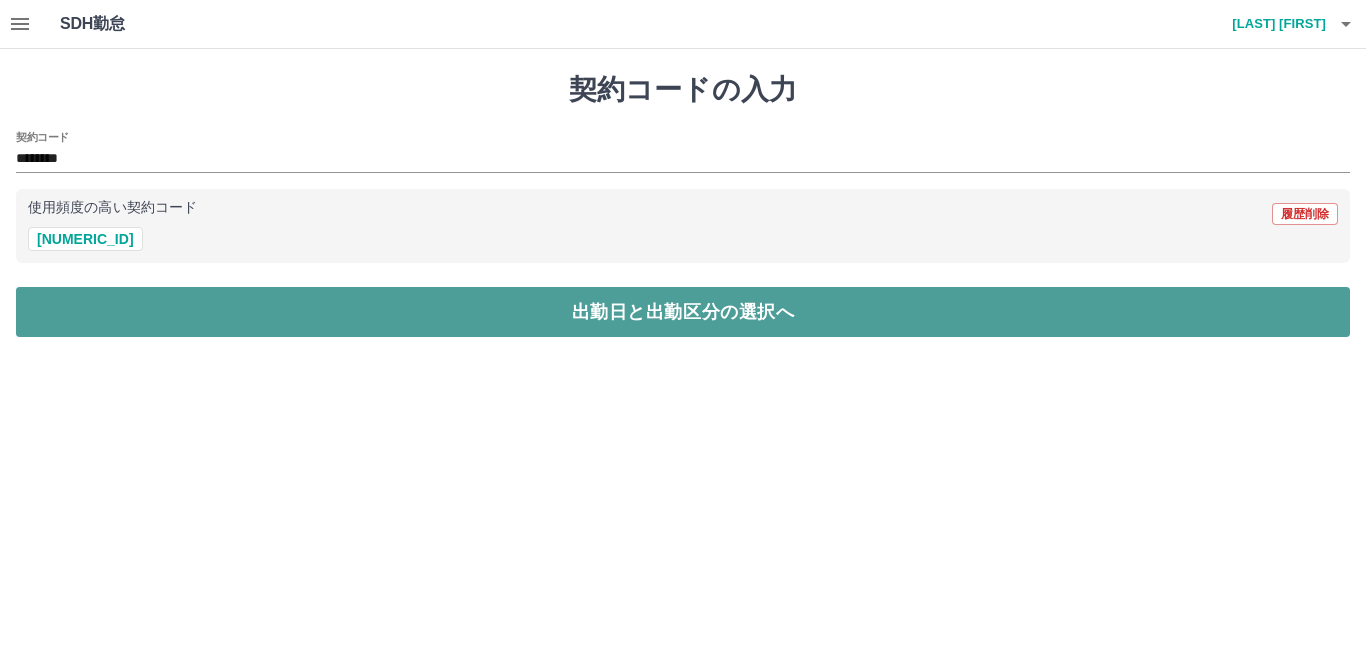 click on "出勤日と出勤区分の選択へ" at bounding box center (683, 312) 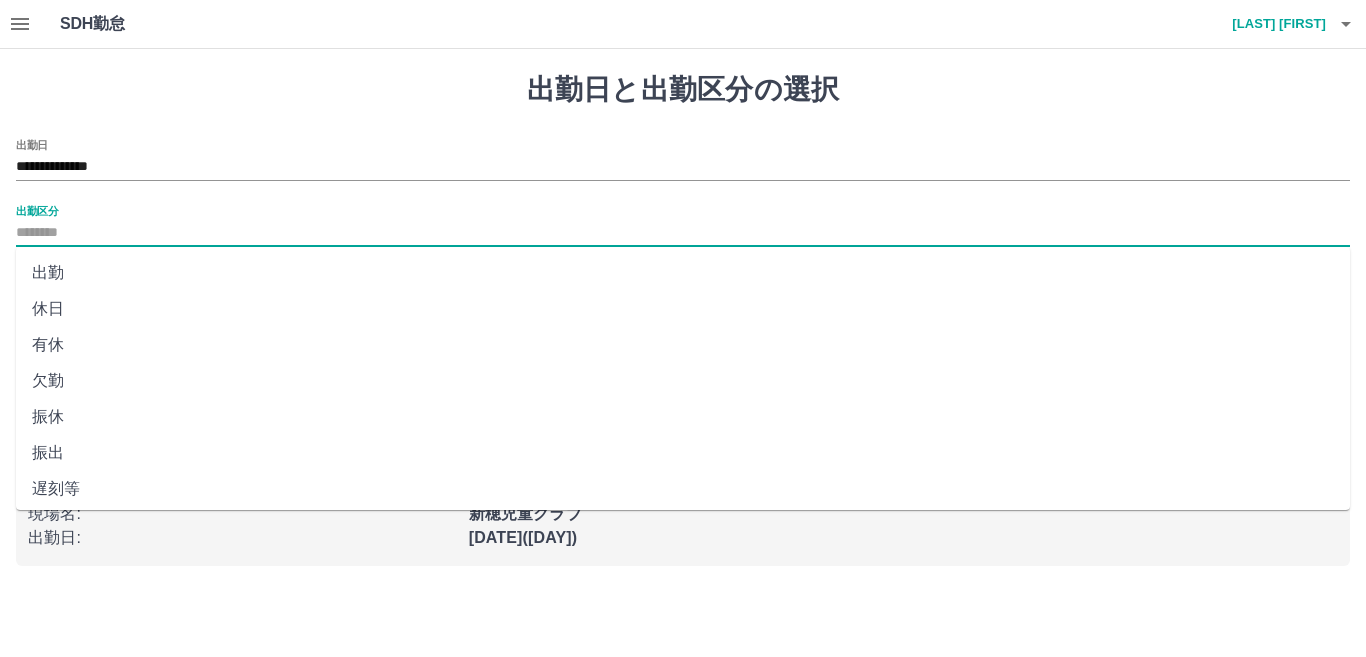 click on "出勤区分" at bounding box center [683, 233] 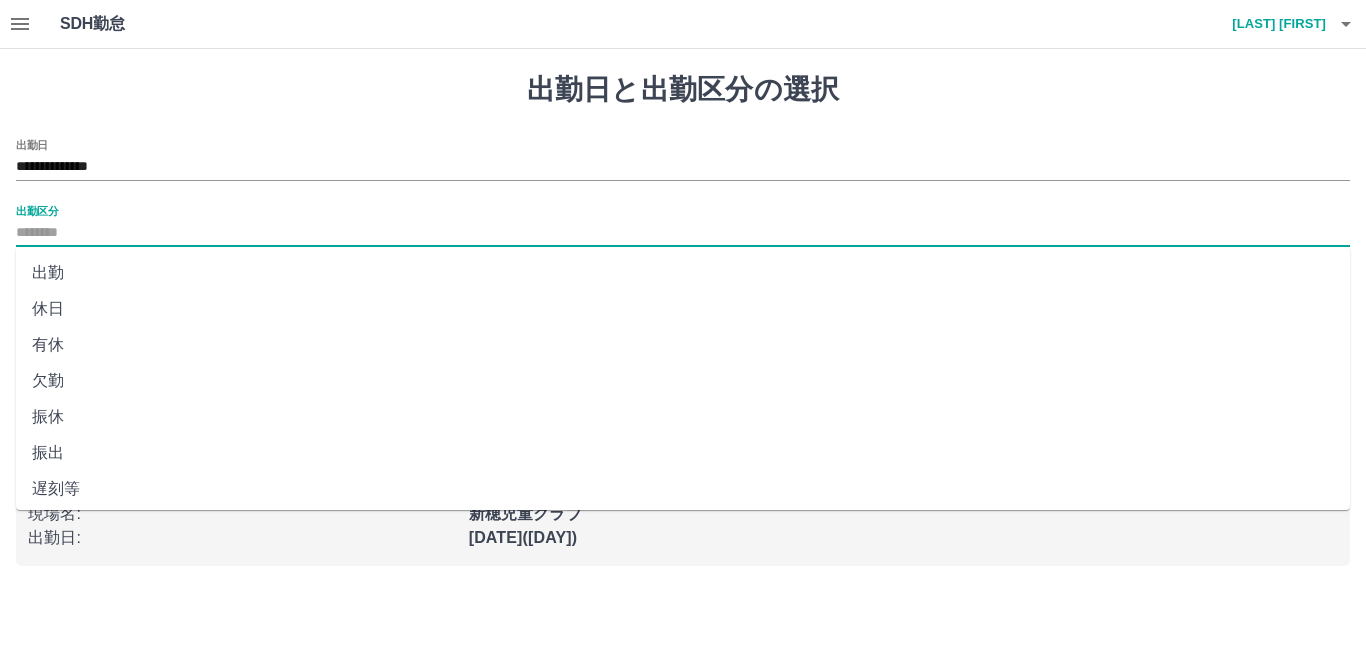 click on "出勤" at bounding box center [683, 273] 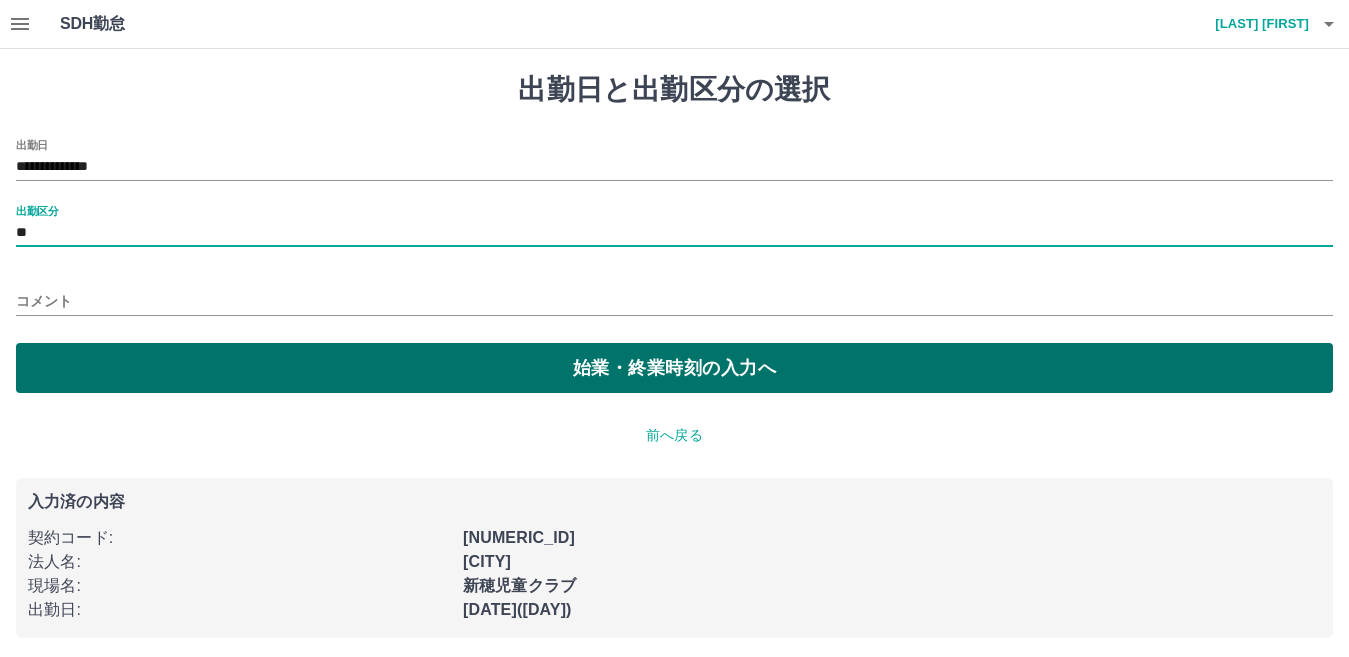 click on "始業・終業時刻の入力へ" at bounding box center [674, 368] 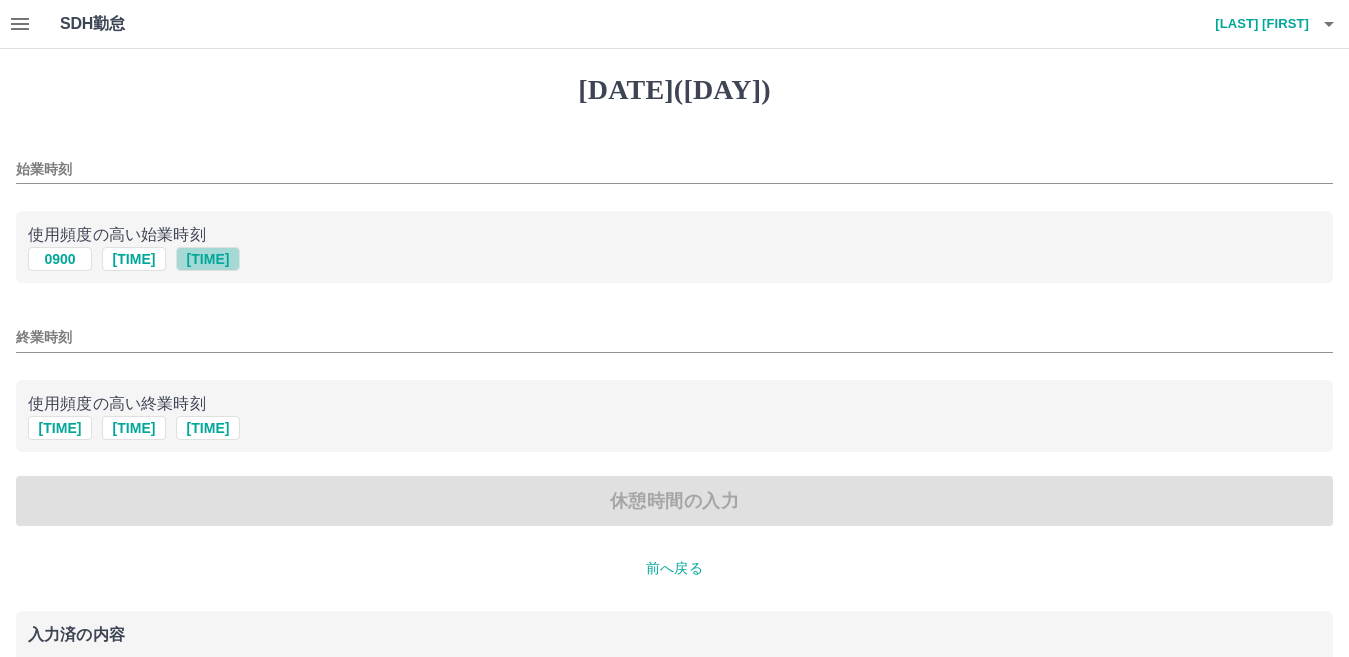 click on "1230" at bounding box center (208, 259) 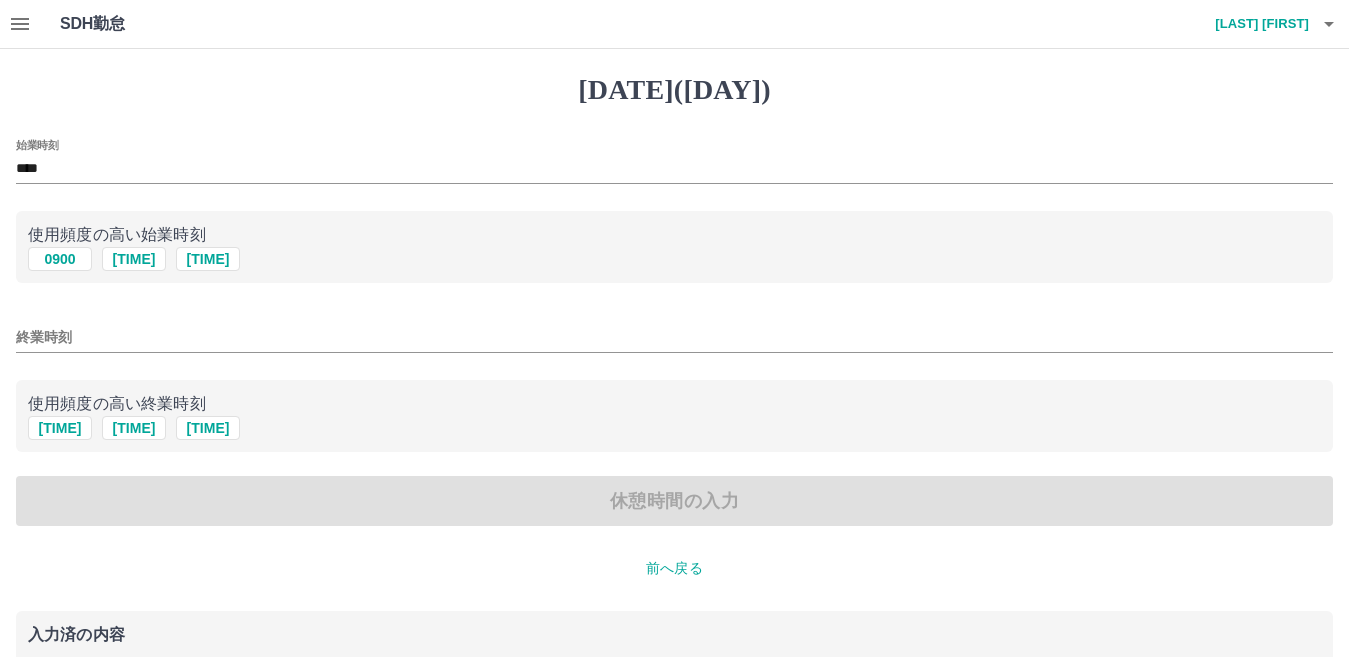 click on "終業時刻" at bounding box center (674, 337) 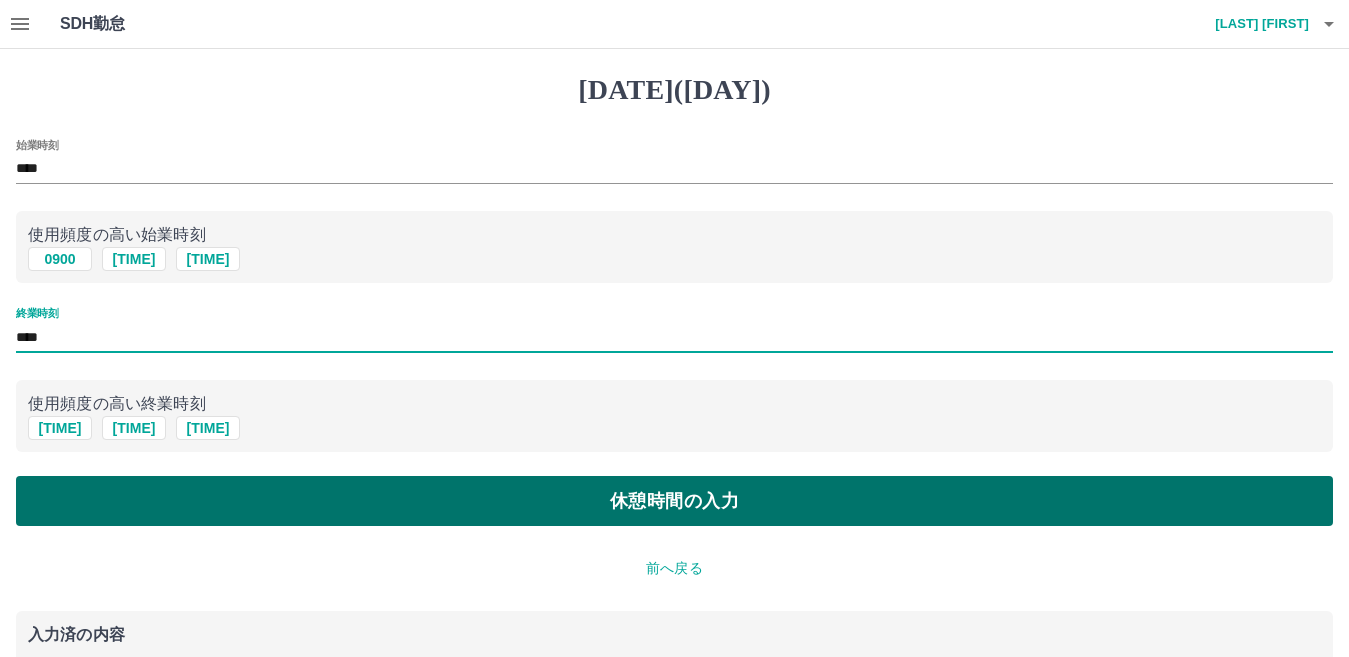 type on "****" 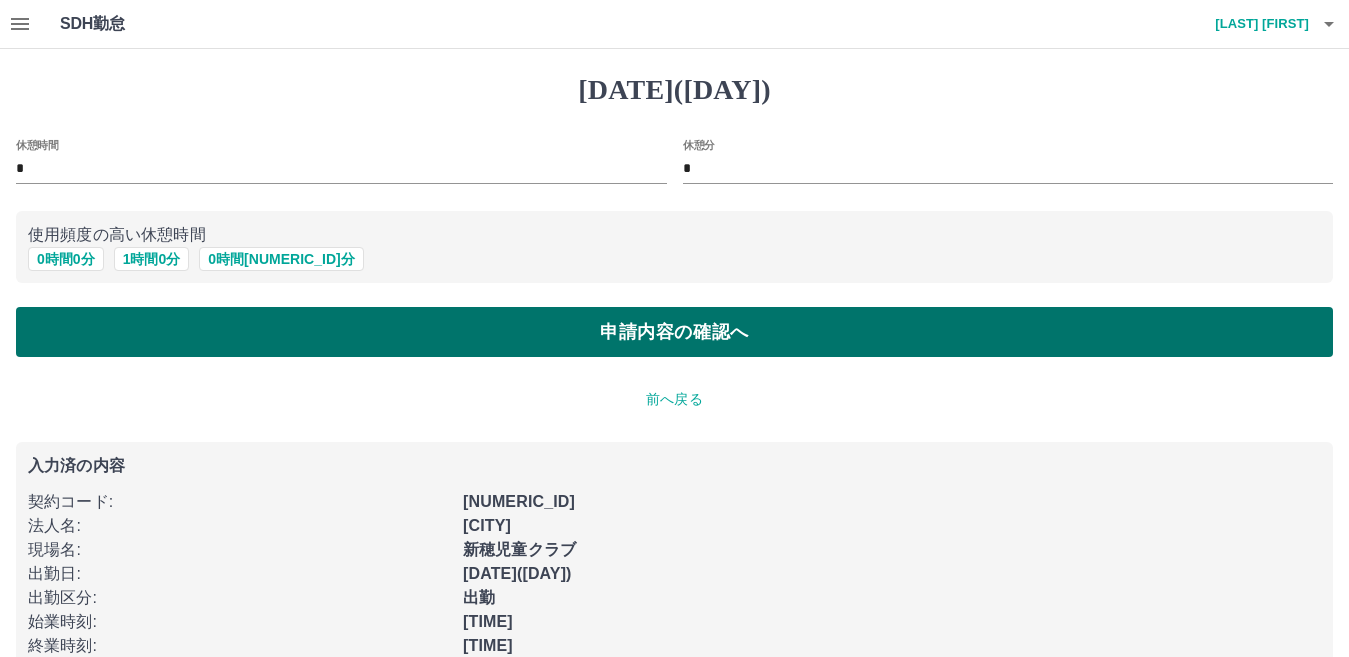 click on "申請内容の確認へ" at bounding box center (674, 332) 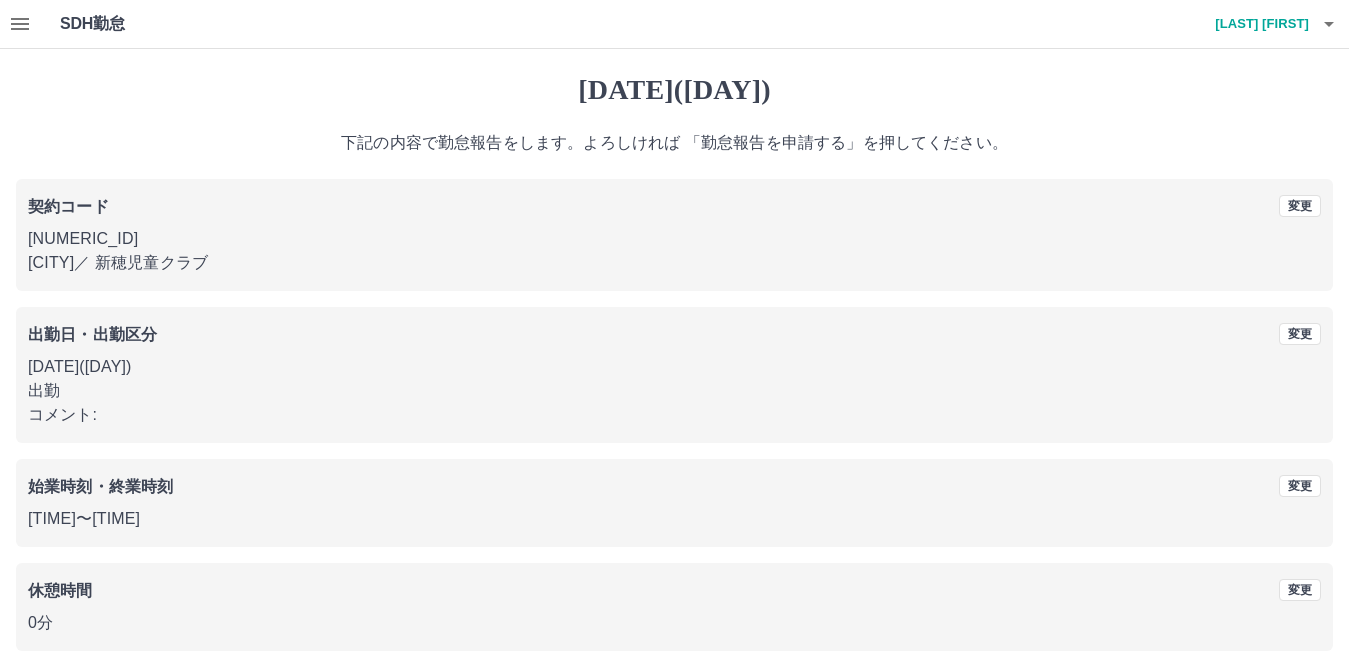 scroll, scrollTop: 92, scrollLeft: 0, axis: vertical 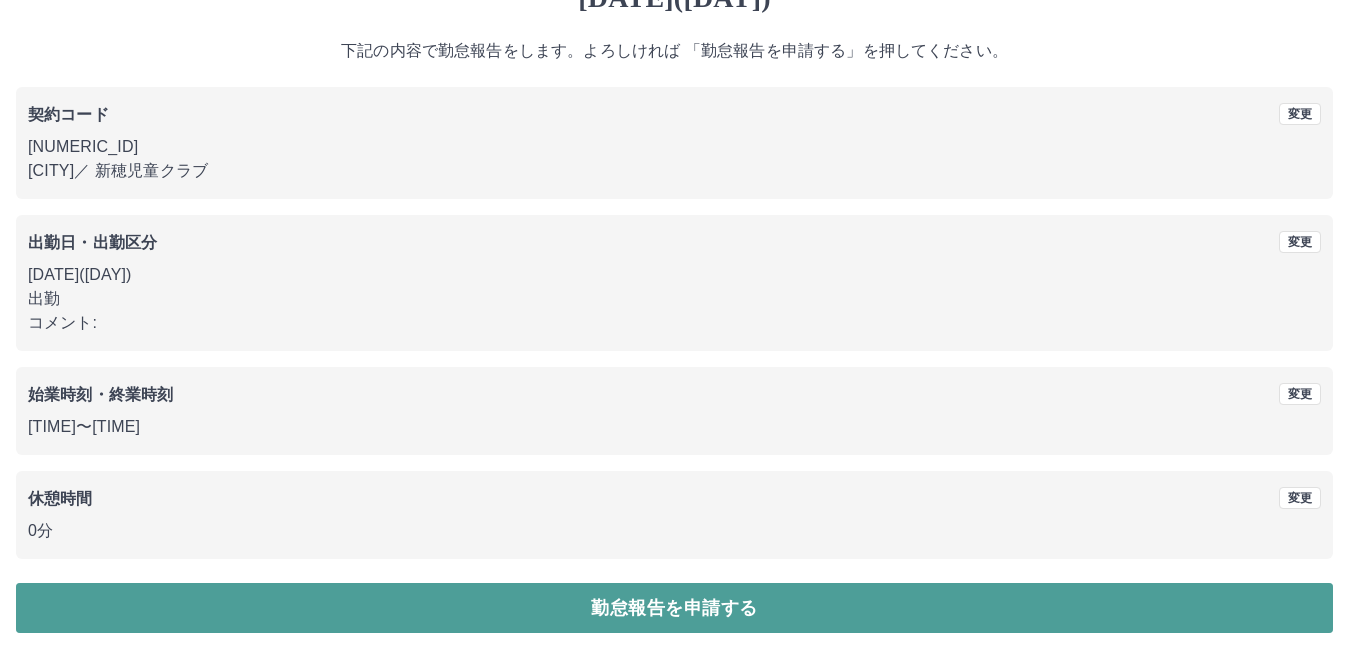 click on "勤怠報告を申請する" at bounding box center (674, 608) 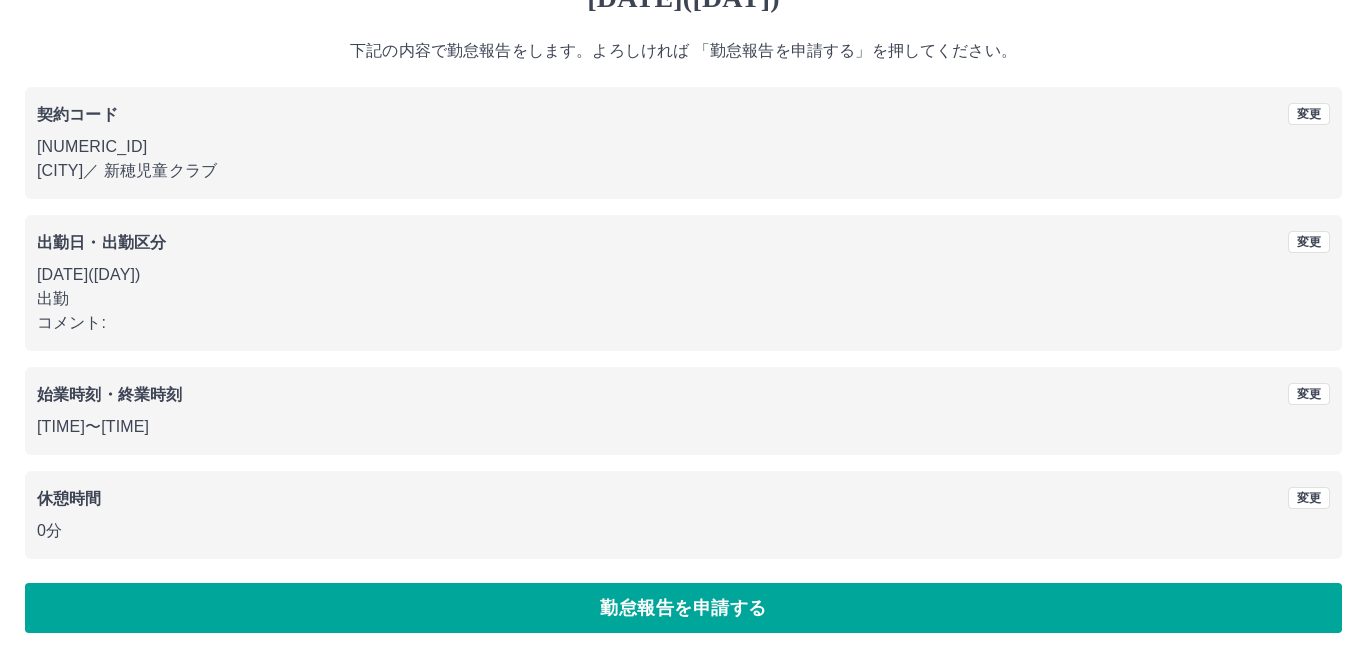 scroll, scrollTop: 0, scrollLeft: 0, axis: both 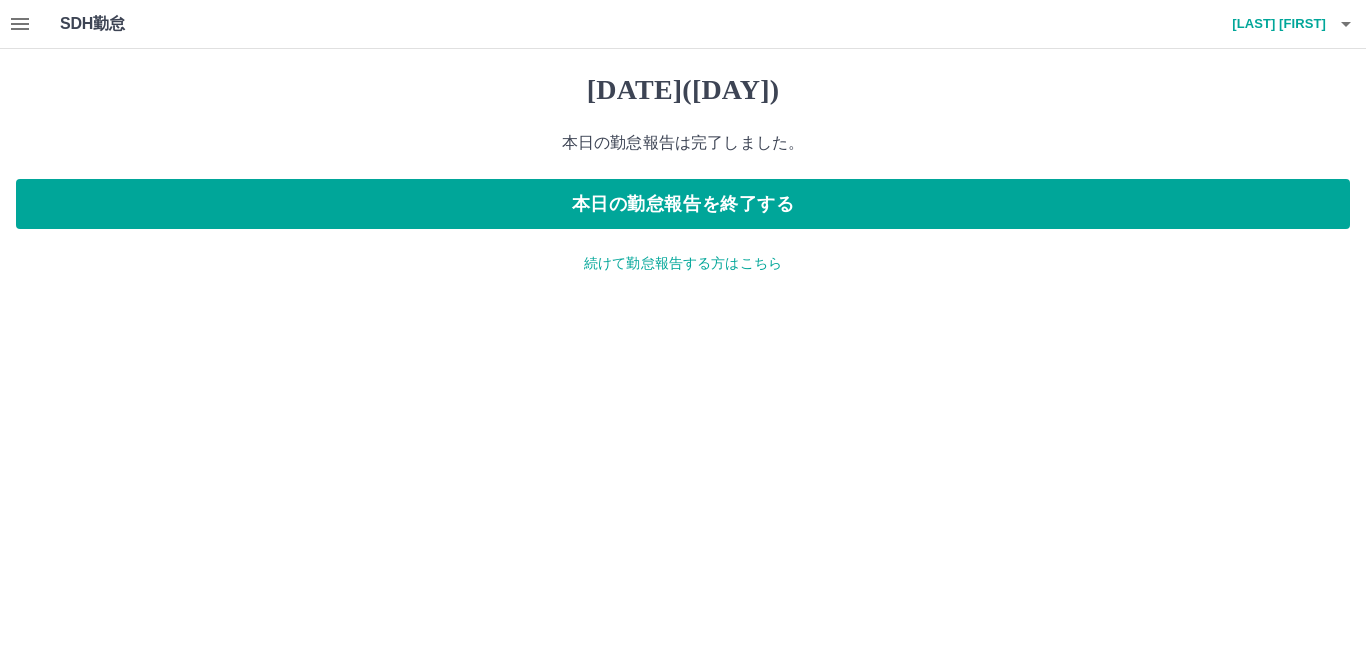 click at bounding box center [1346, 24] 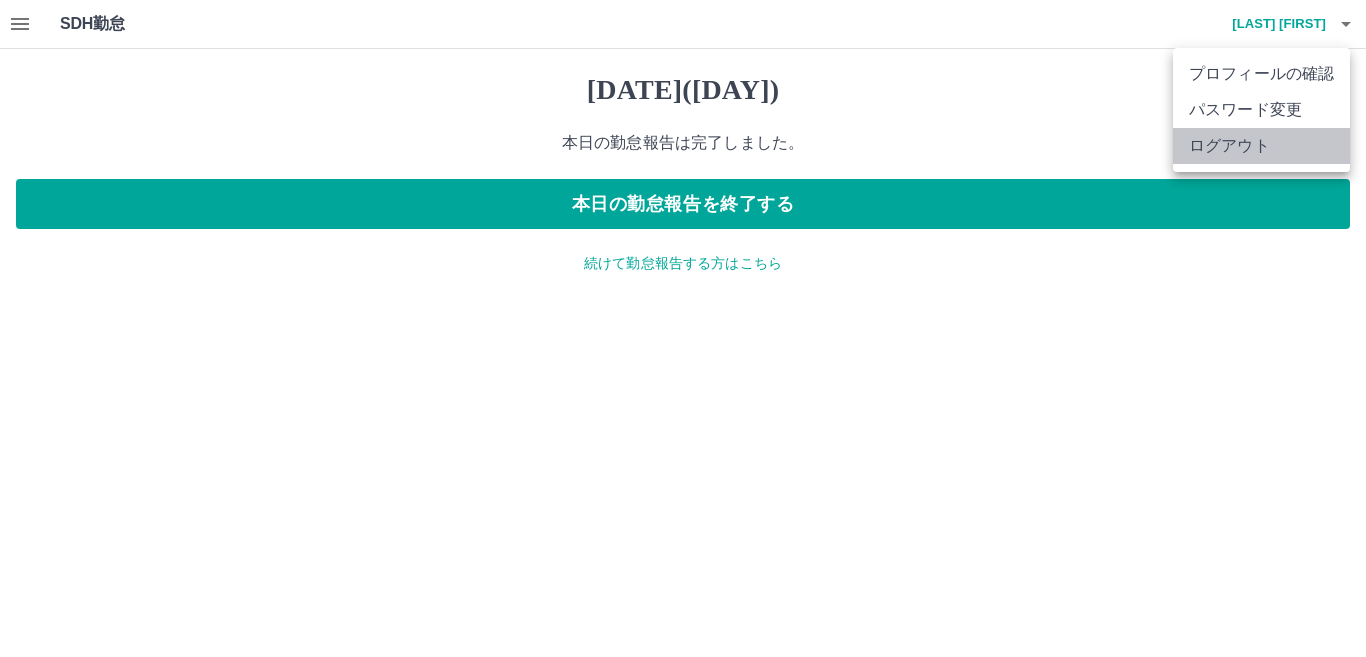 click on "ログアウト" at bounding box center [1261, 146] 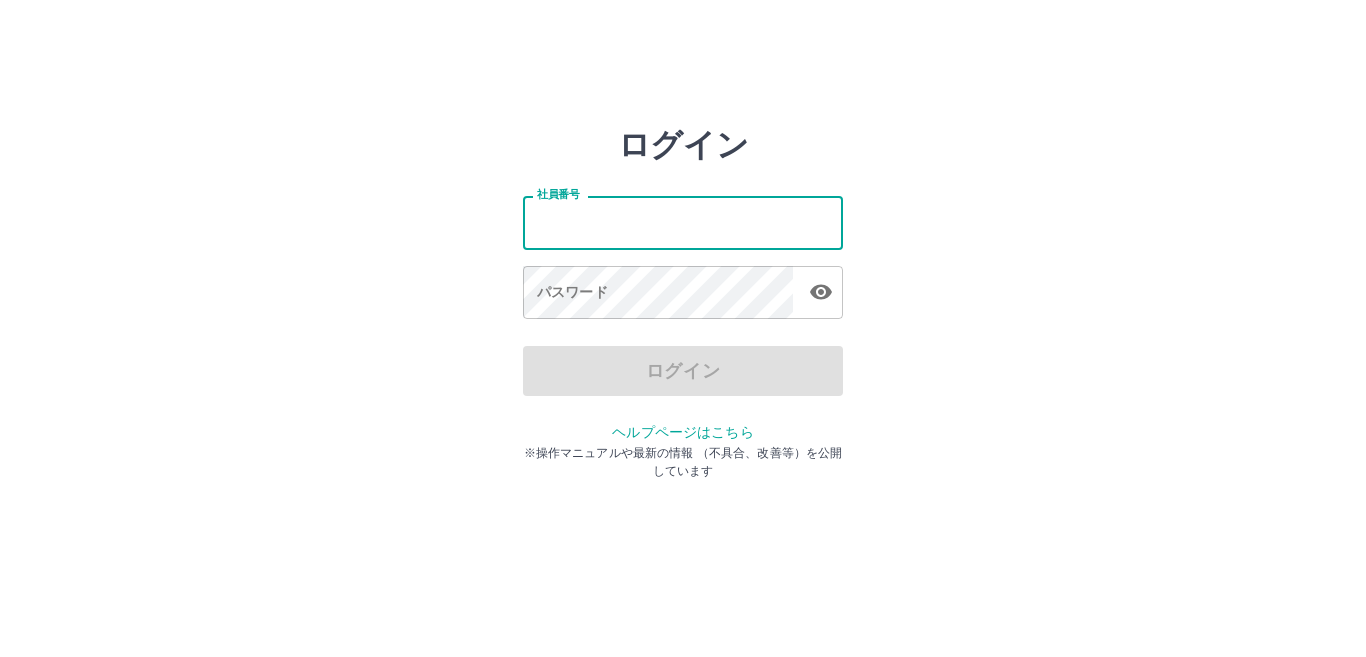 scroll, scrollTop: 0, scrollLeft: 0, axis: both 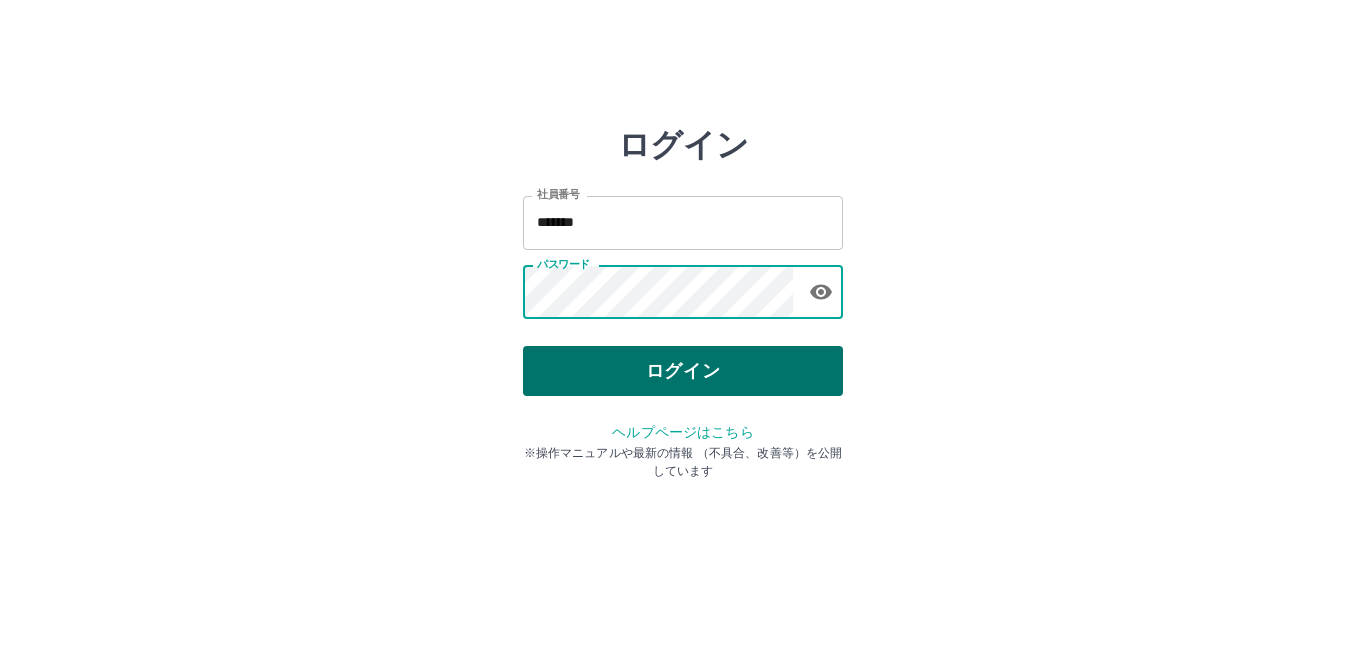 click on "ログイン" at bounding box center [683, 371] 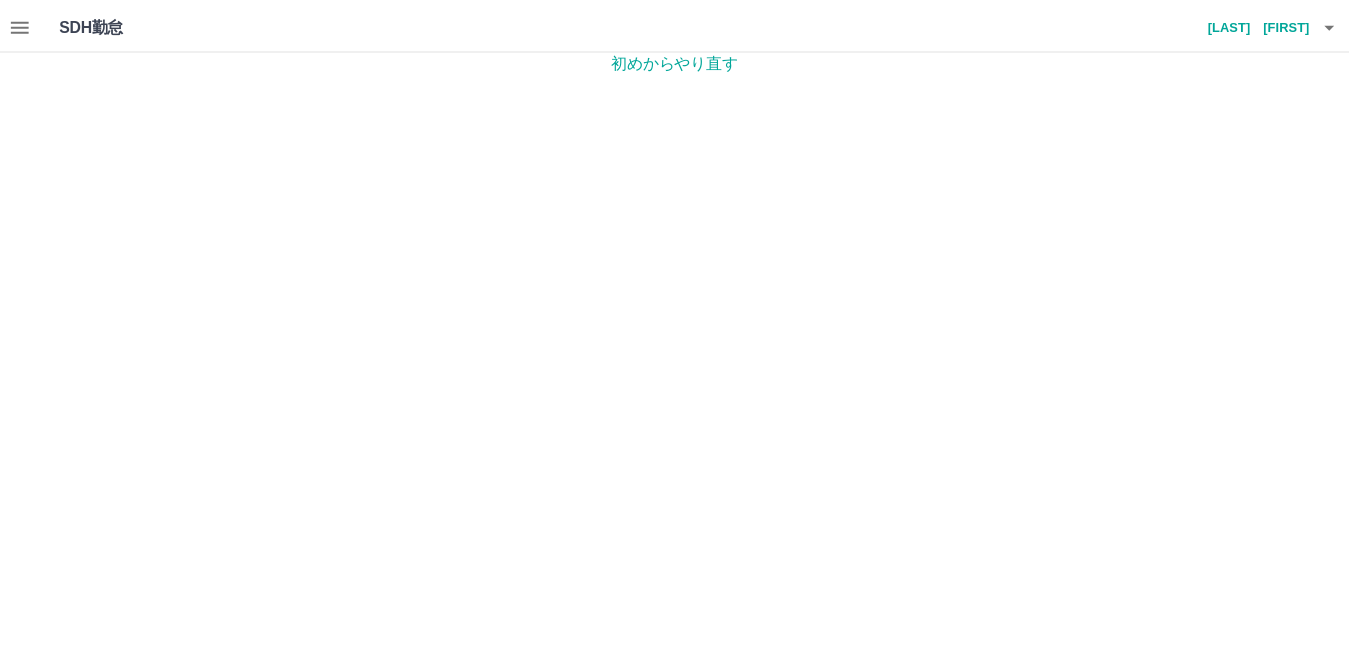 scroll, scrollTop: 0, scrollLeft: 0, axis: both 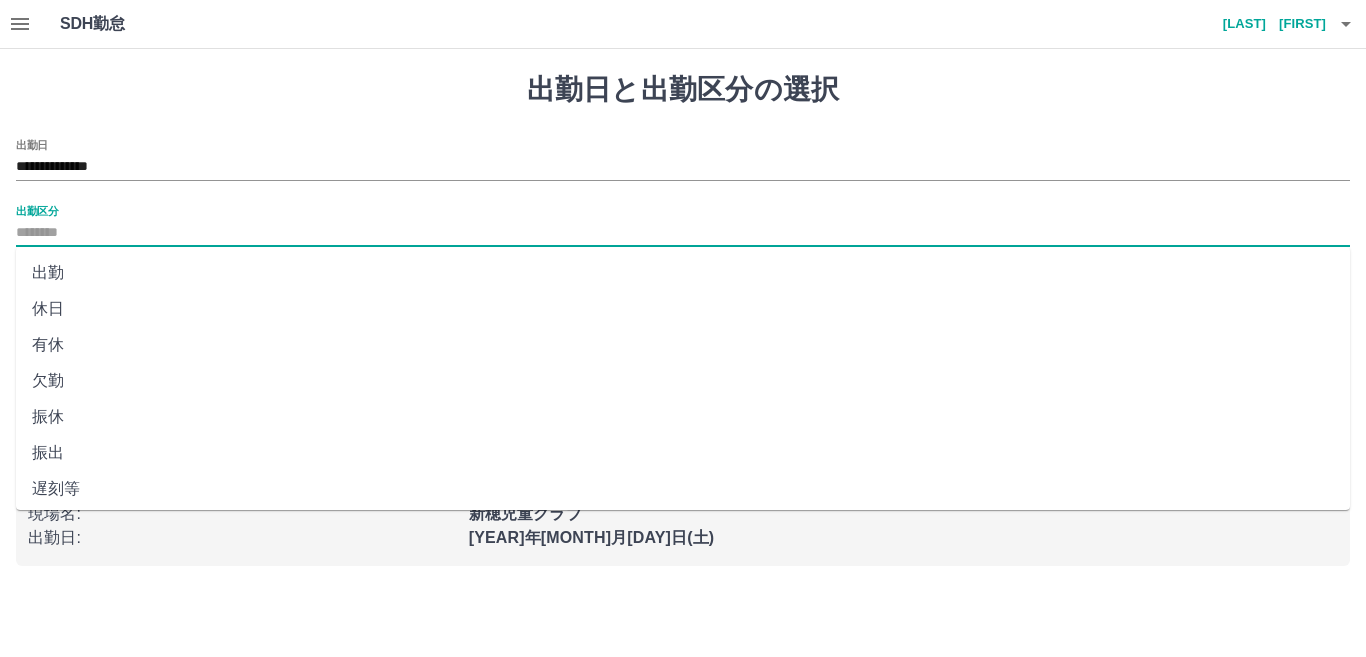 click on "出勤区分" at bounding box center [683, 233] 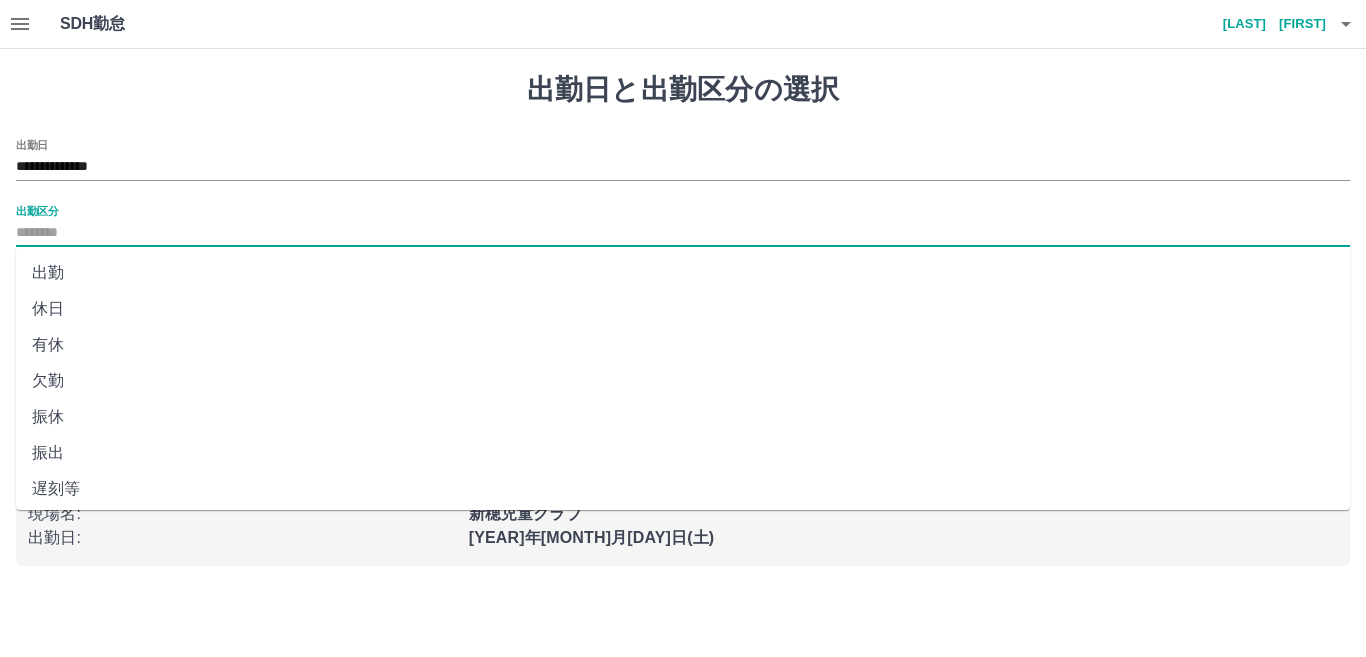 click on "出勤" at bounding box center [683, 273] 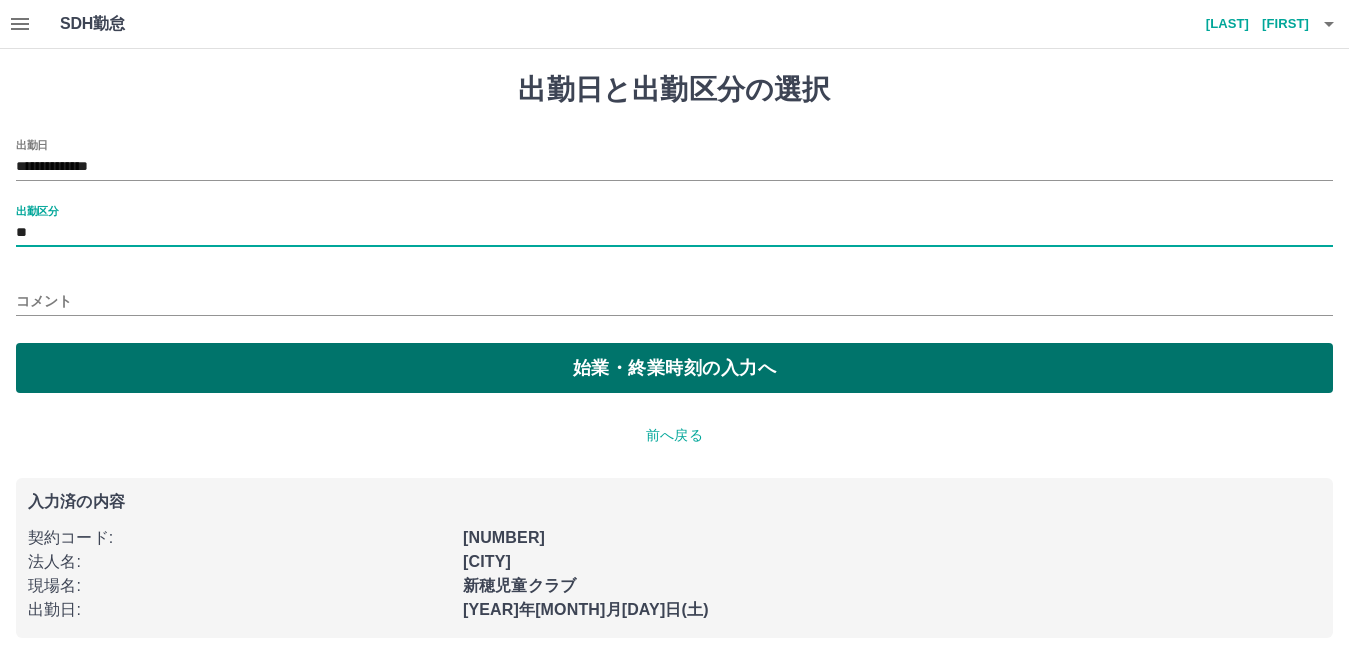 click on "始業・終業時刻の入力へ" at bounding box center [674, 368] 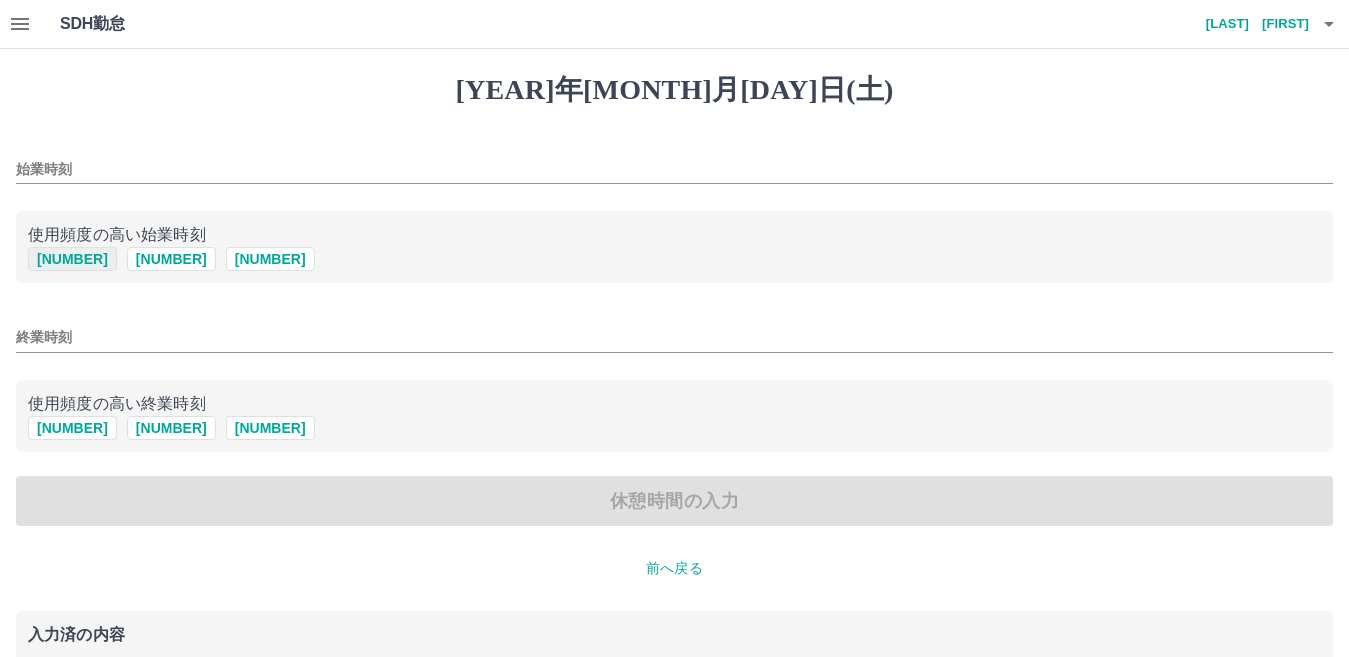 click on "1230" at bounding box center [72, 259] 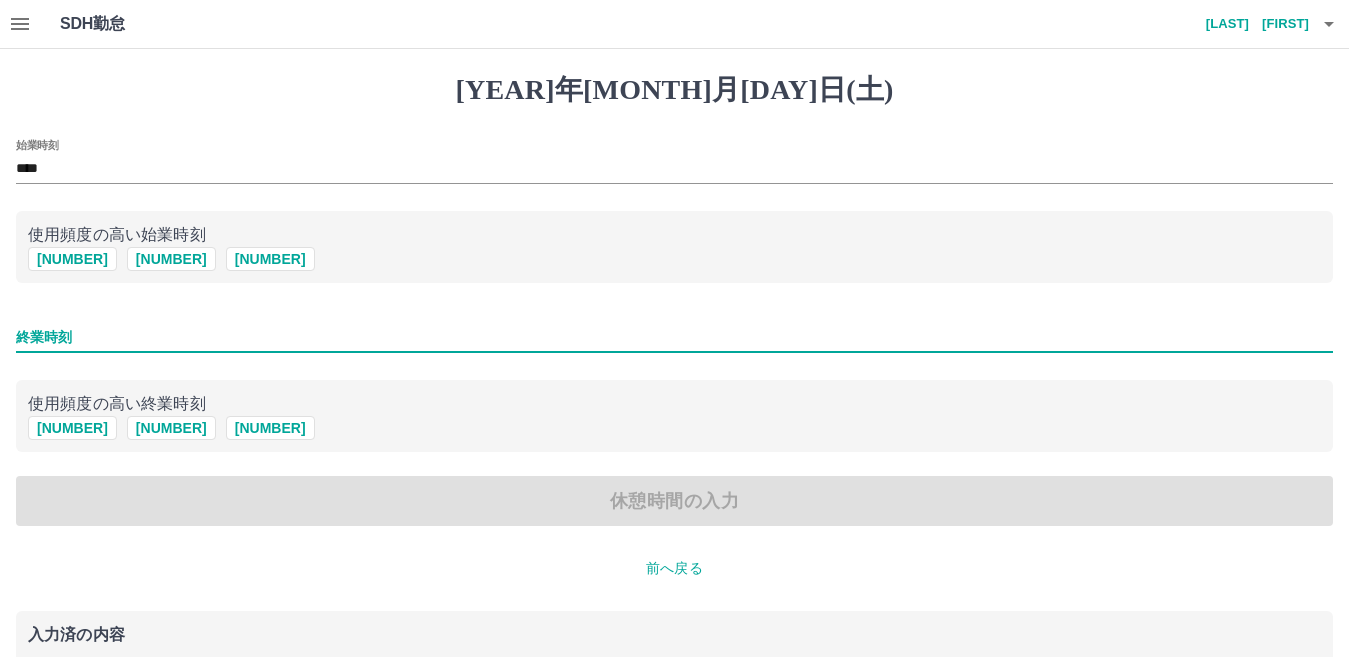 click on "終業時刻" at bounding box center (674, 337) 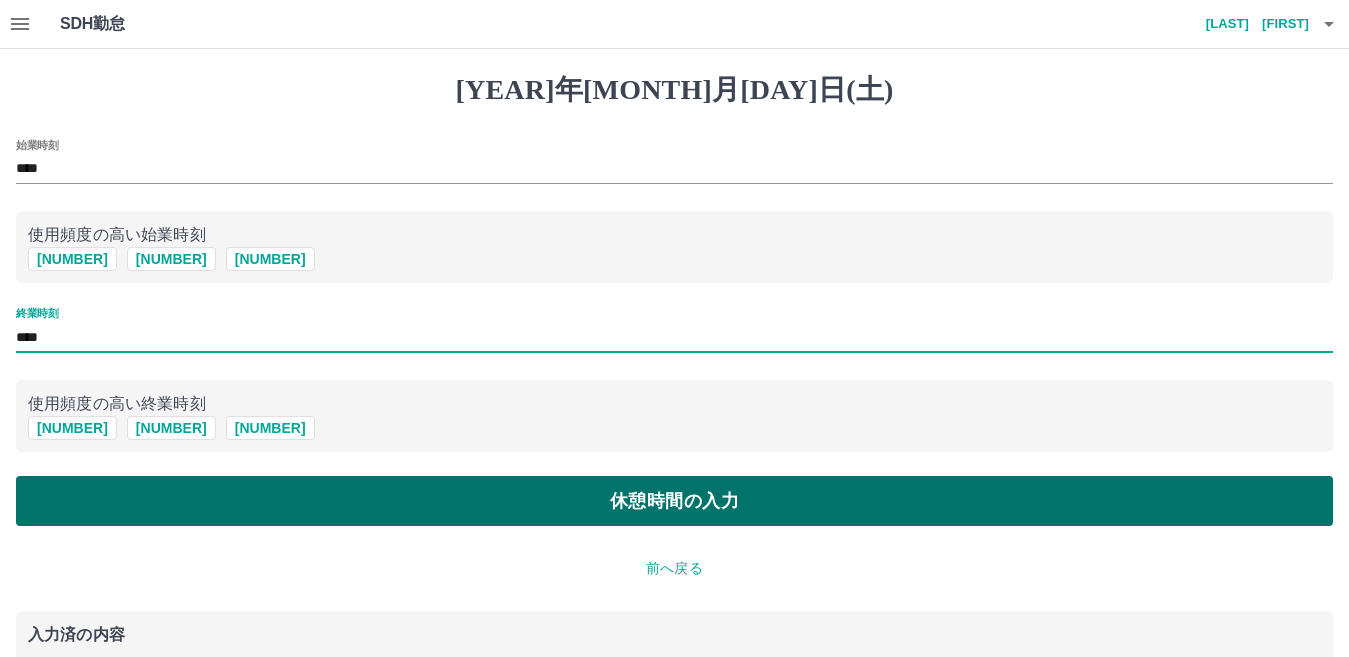 type on "****" 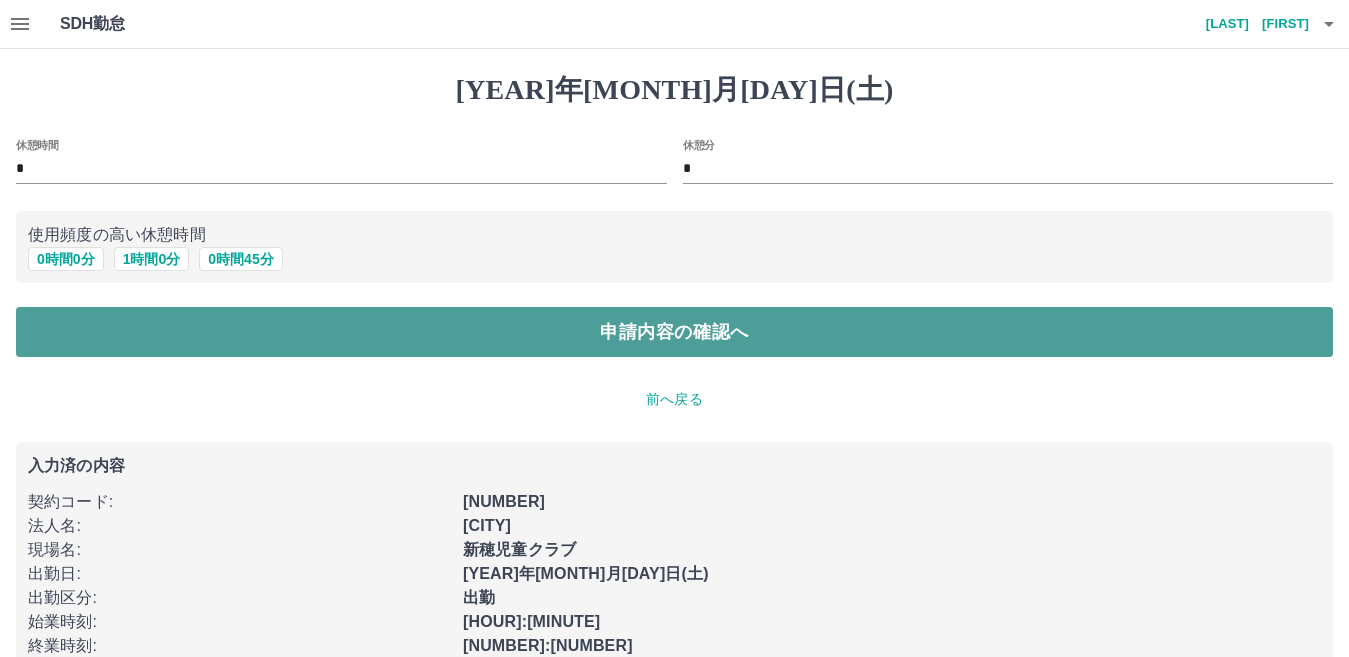 click on "申請内容の確認へ" at bounding box center [674, 332] 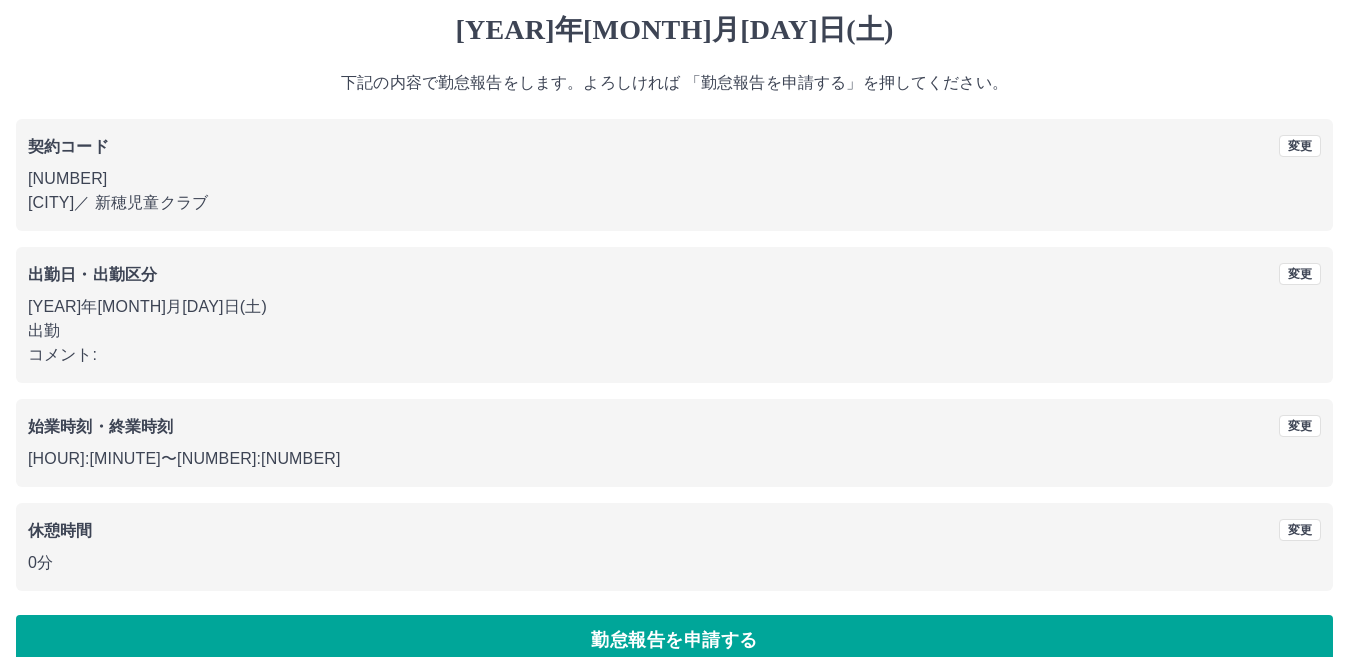 scroll, scrollTop: 92, scrollLeft: 0, axis: vertical 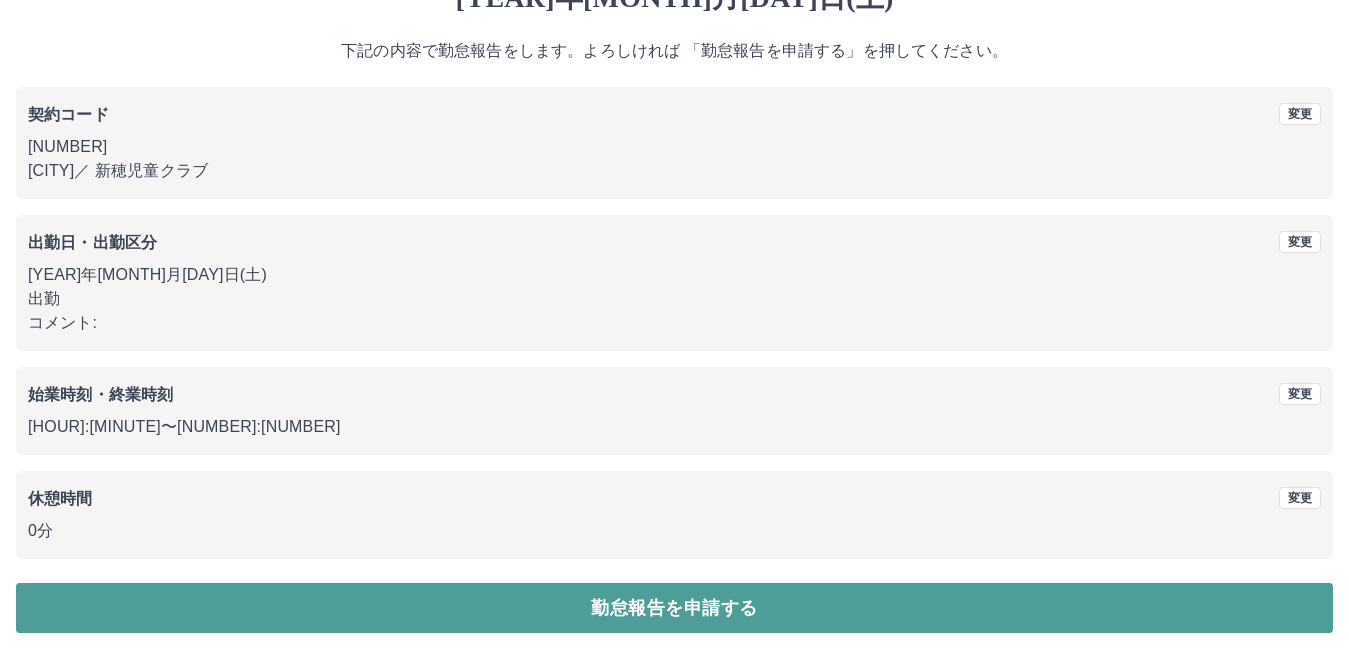click on "勤怠報告を申請する" at bounding box center [674, 608] 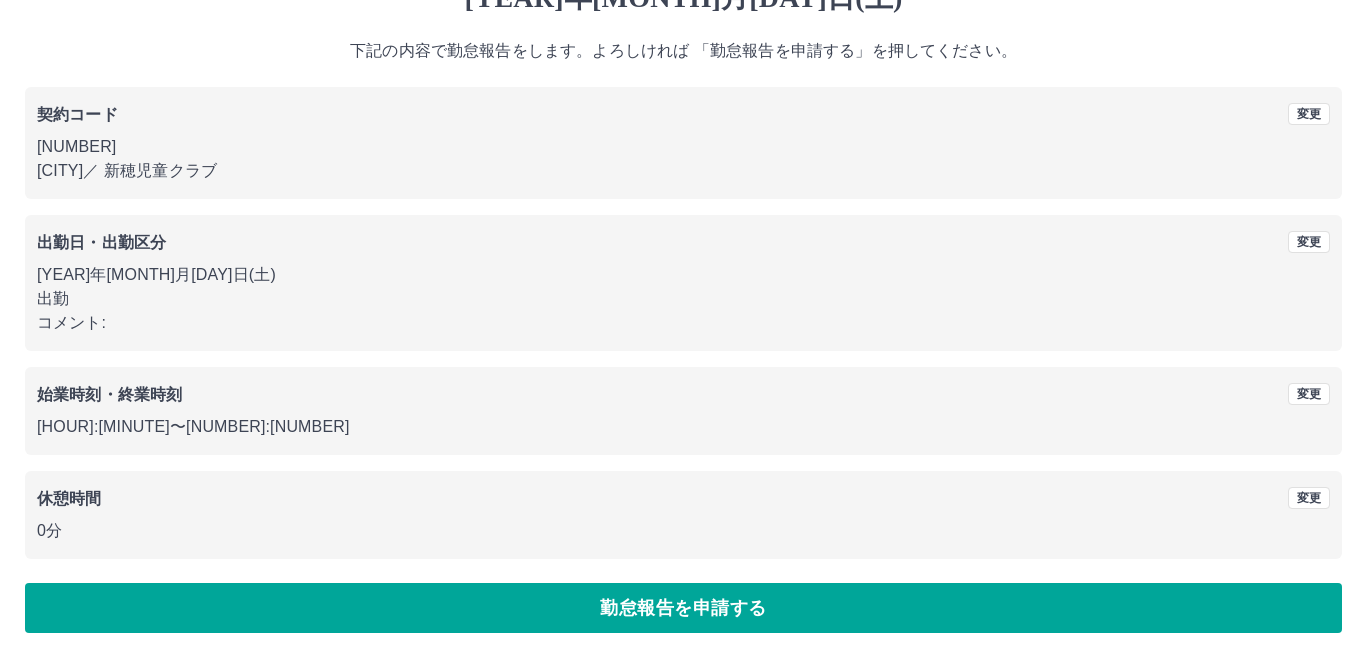 scroll, scrollTop: 0, scrollLeft: 0, axis: both 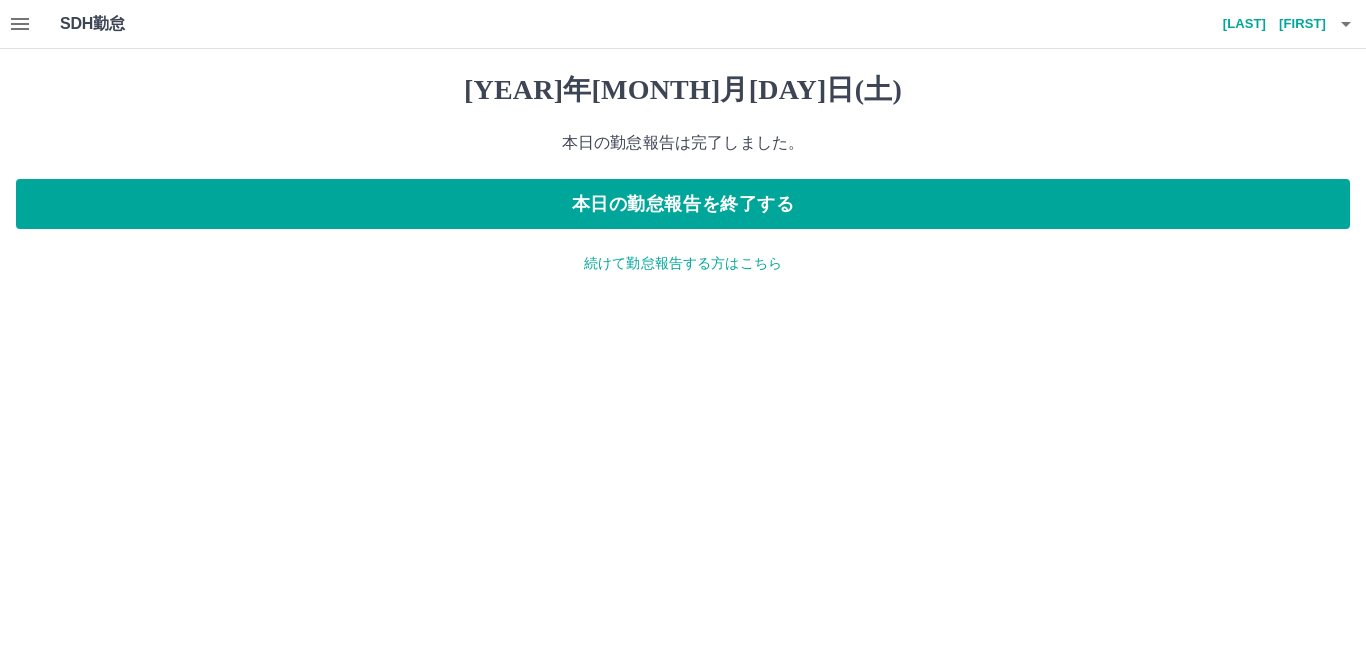 click at bounding box center [1346, 24] 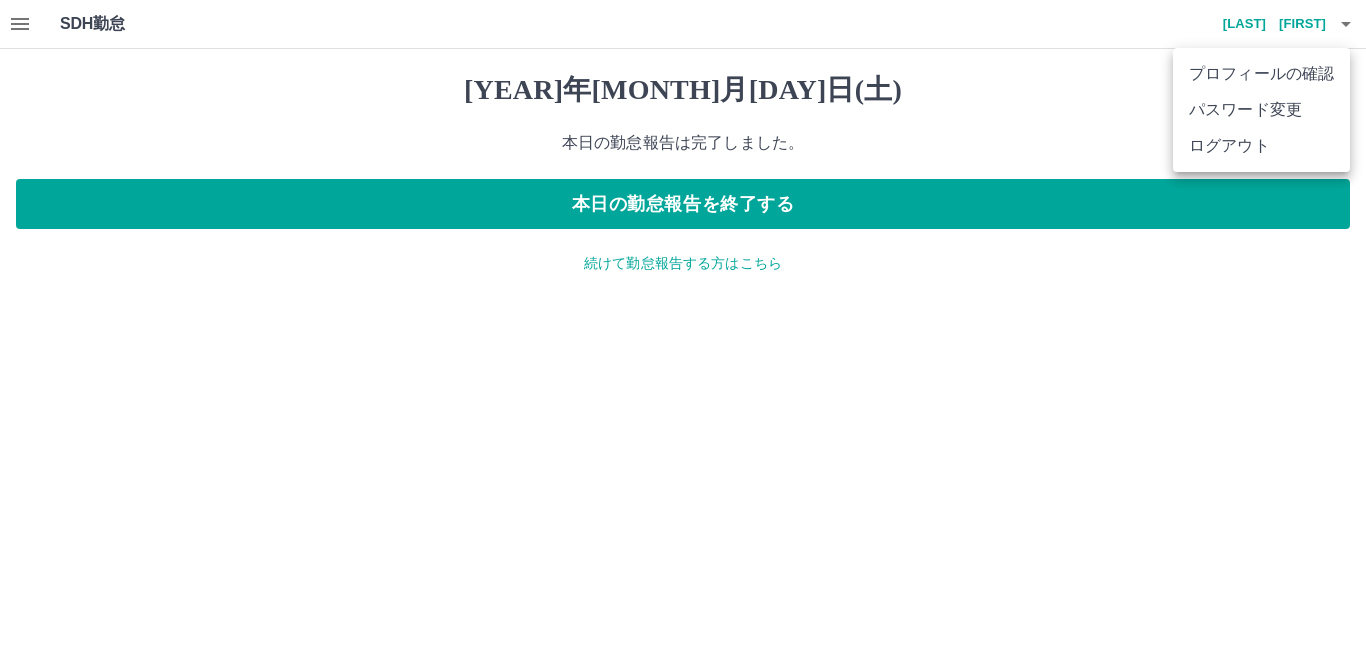 click on "ログアウト" at bounding box center (1261, 146) 